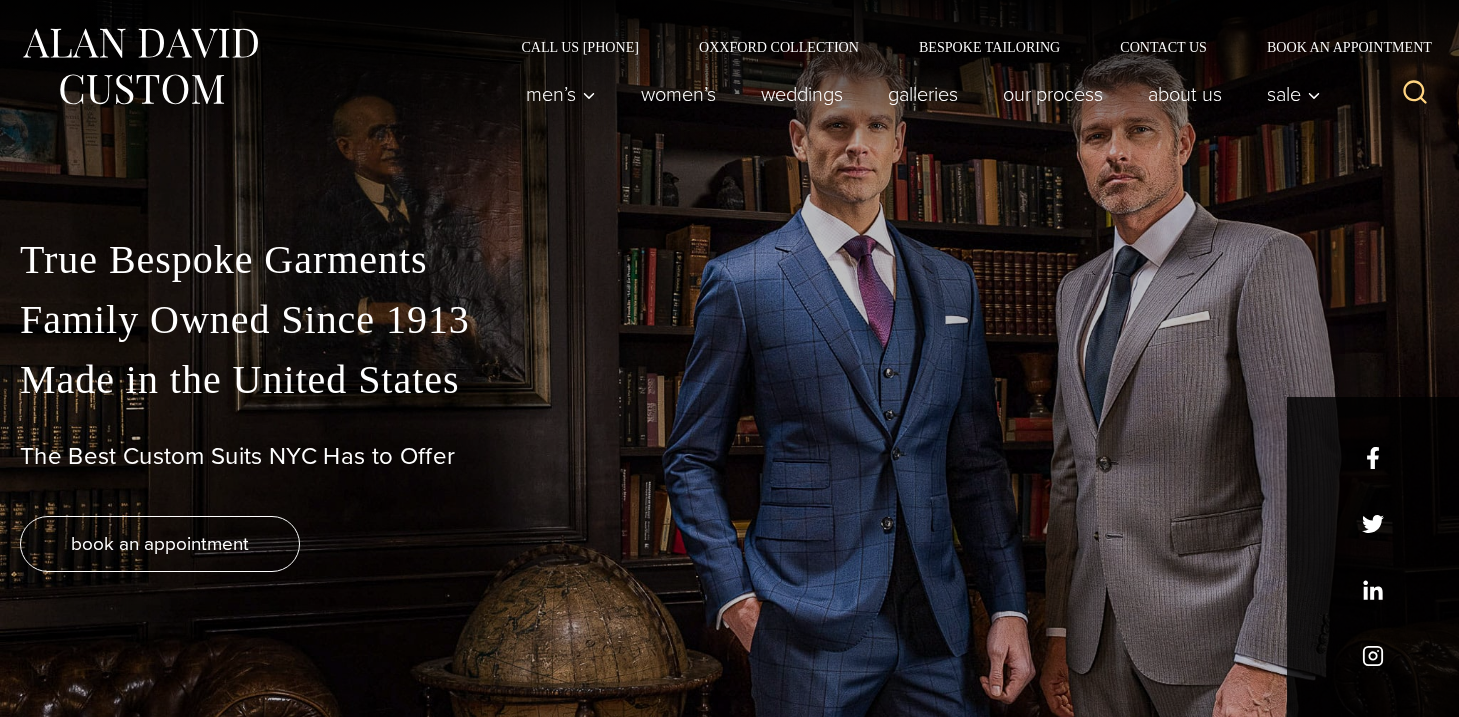 scroll, scrollTop: 0, scrollLeft: 0, axis: both 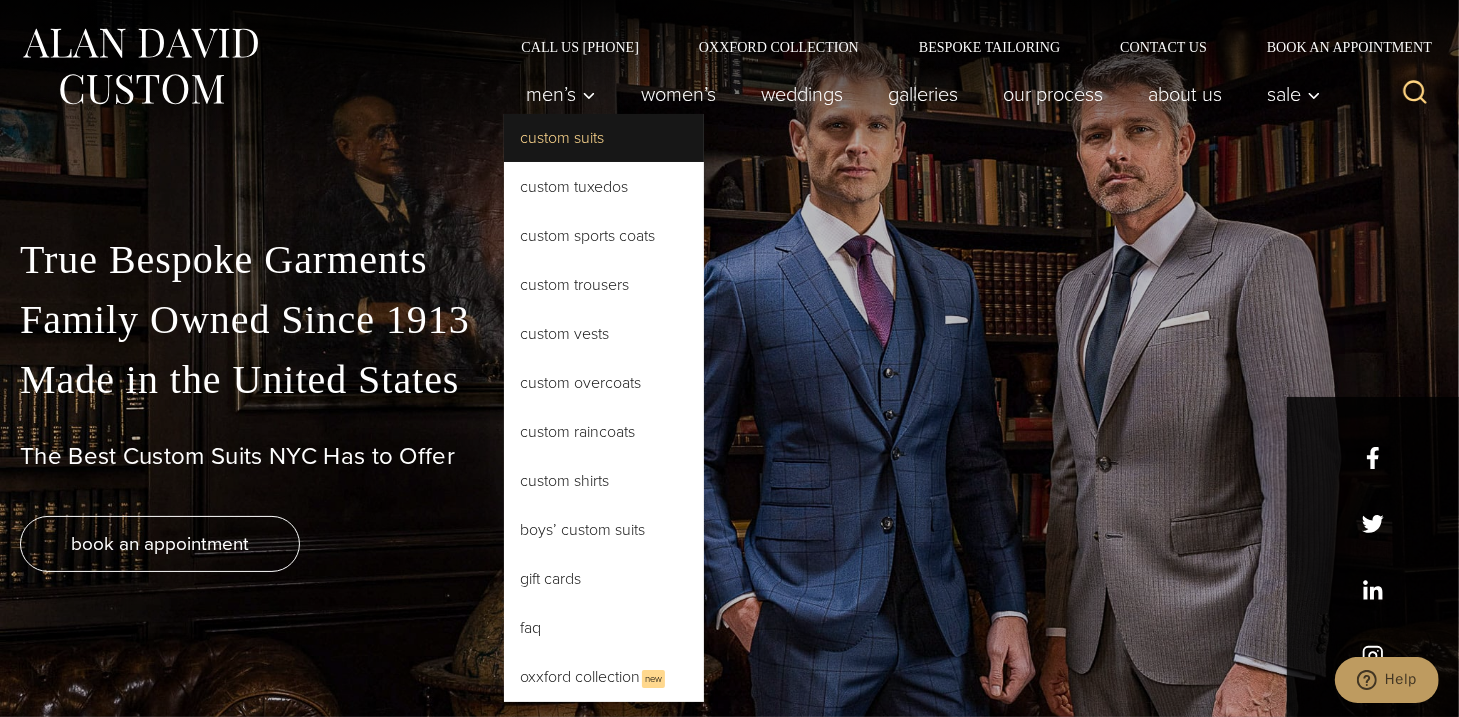 click on "Custom Suits" at bounding box center [604, 138] 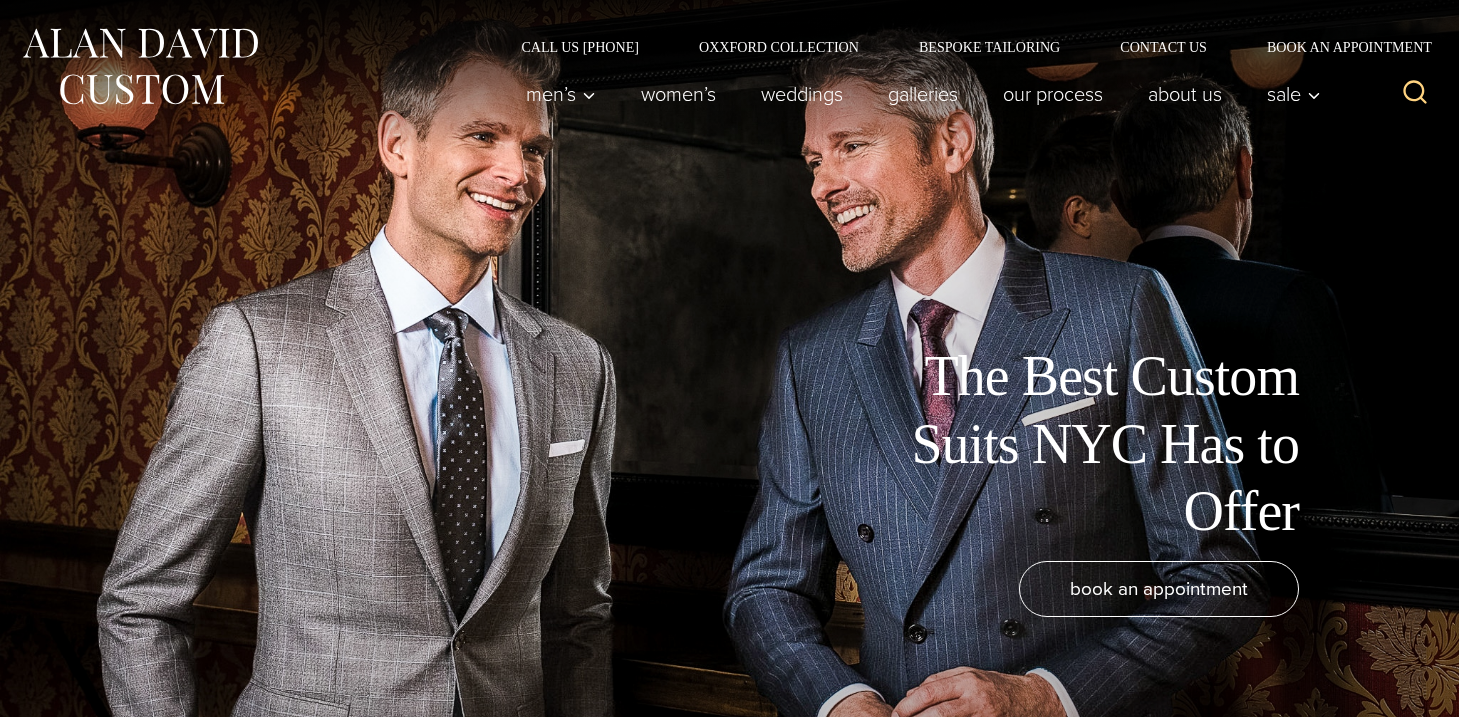 scroll, scrollTop: 0, scrollLeft: 0, axis: both 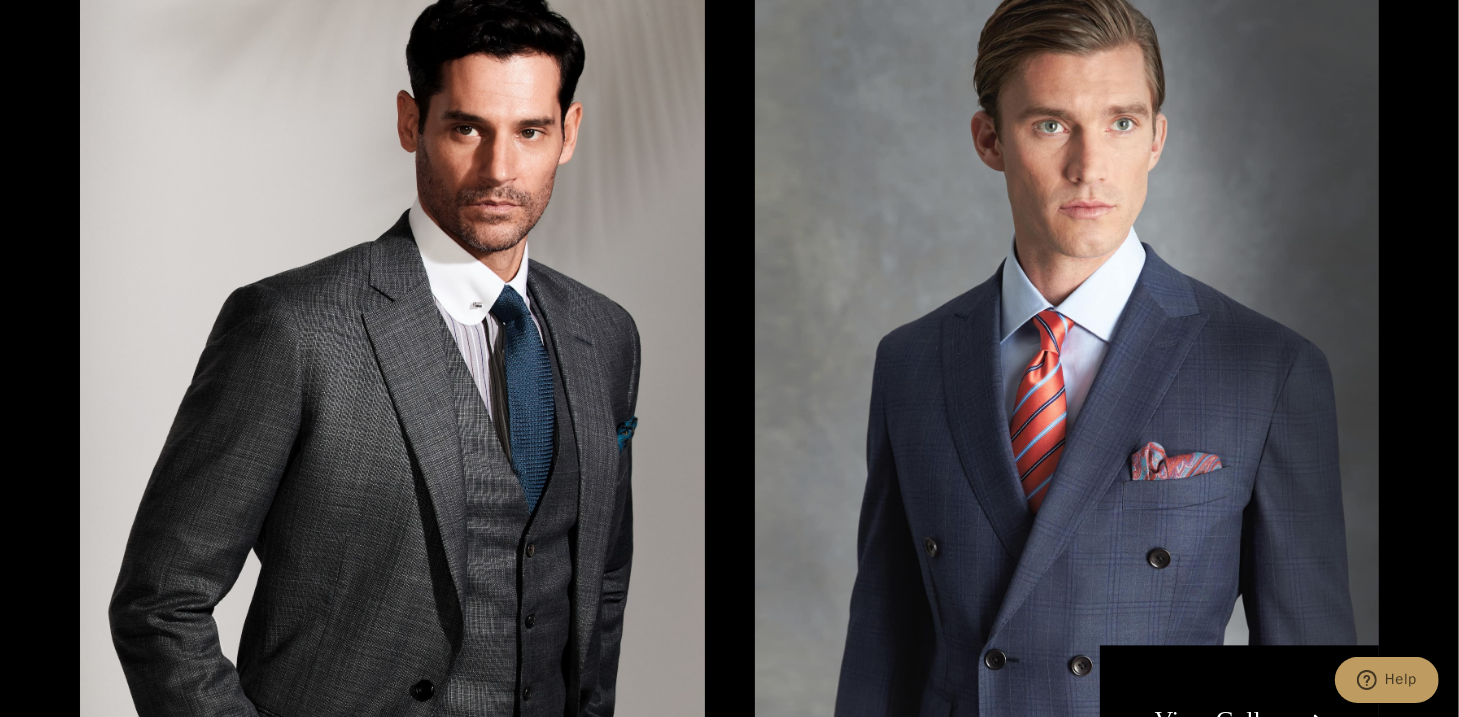 click at bounding box center (392, 379) 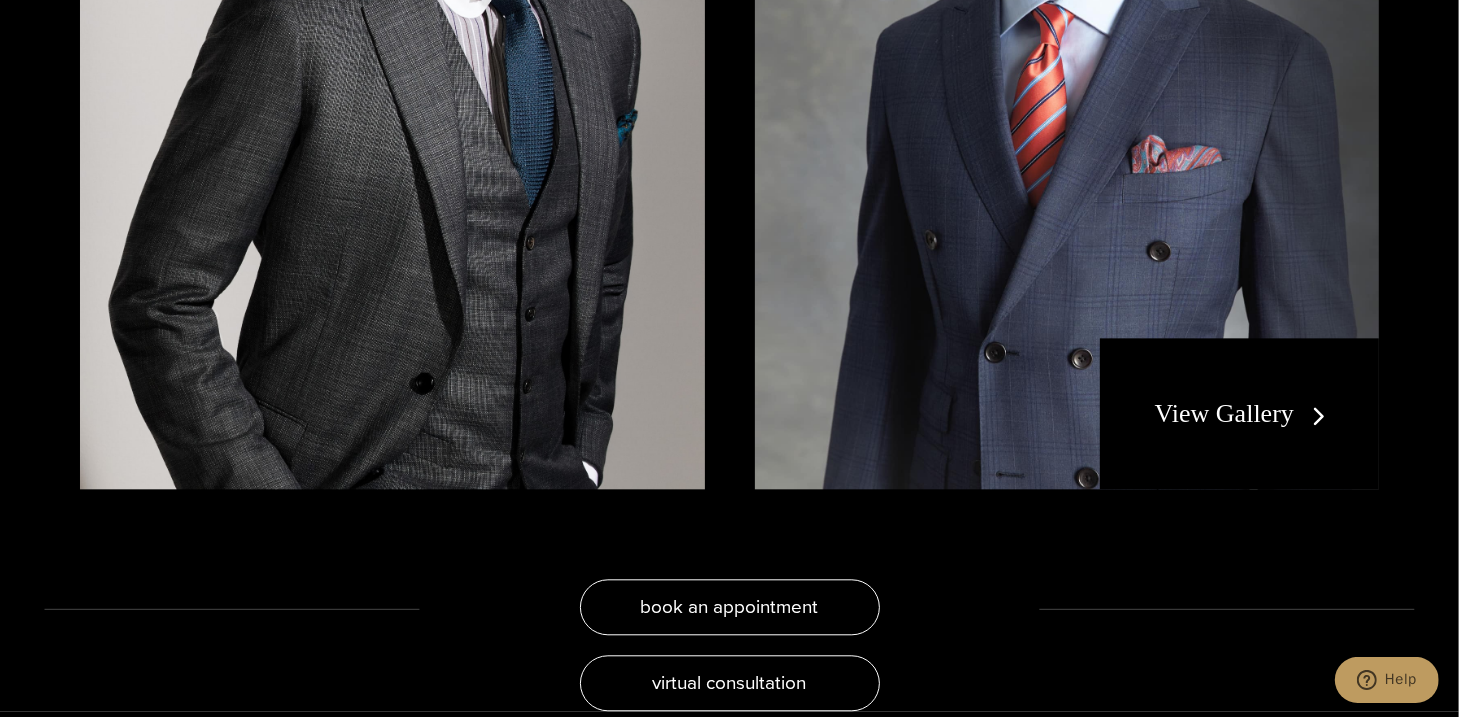 scroll, scrollTop: 3769, scrollLeft: 0, axis: vertical 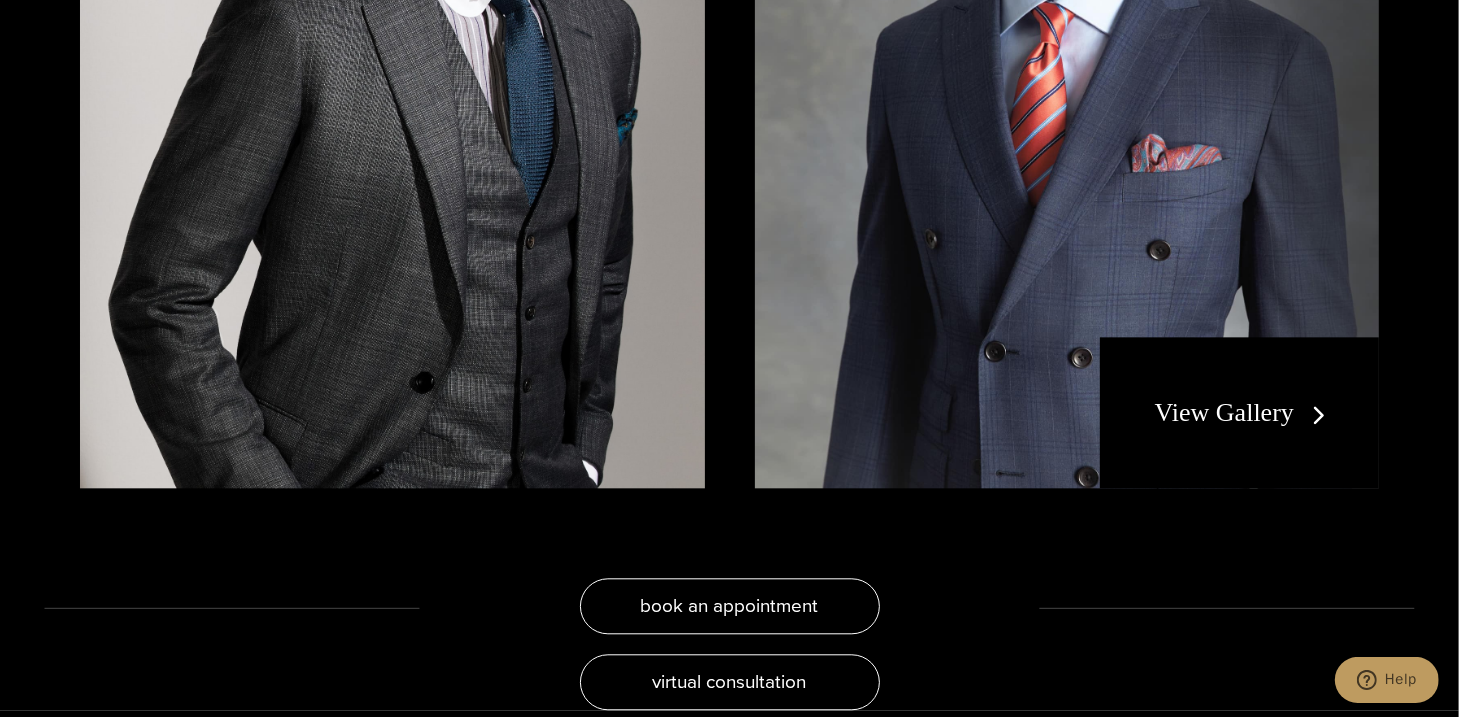 click on "View Gallery" at bounding box center [1244, 412] 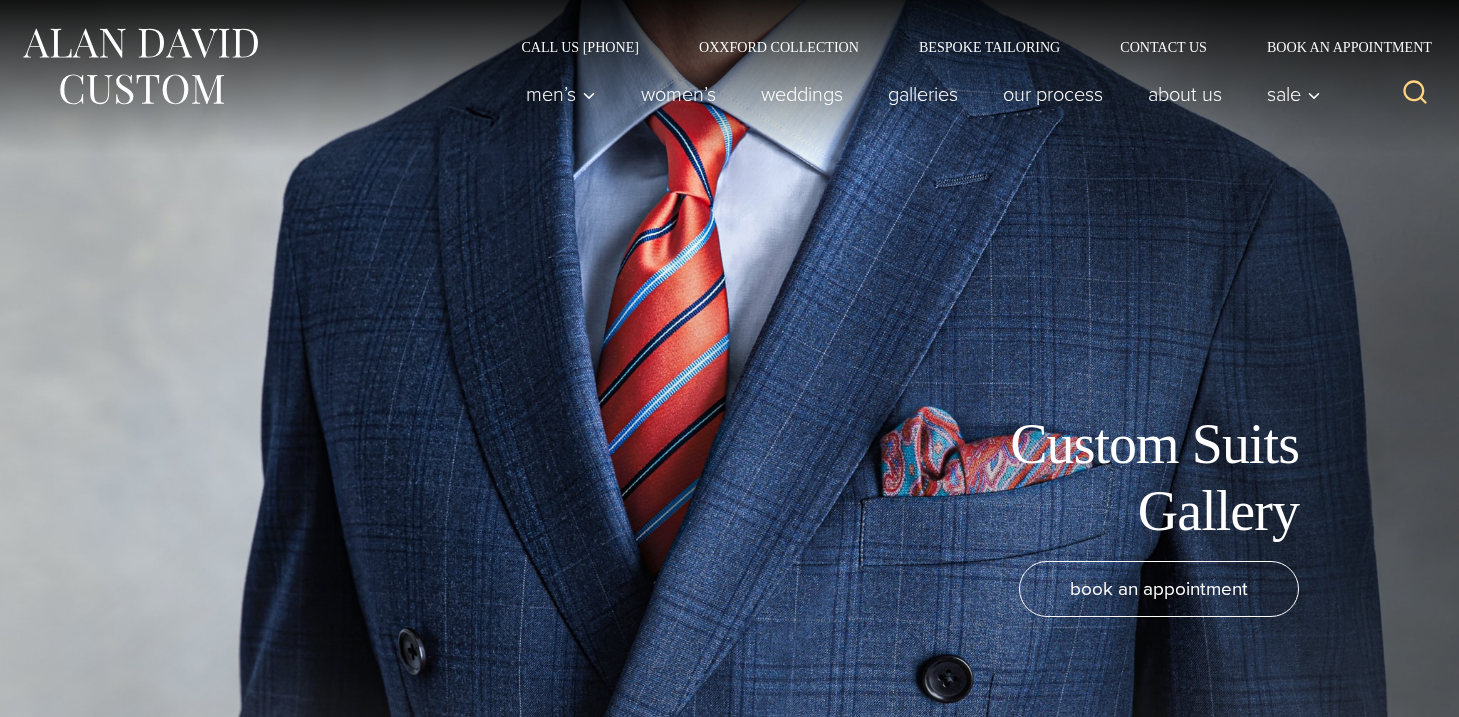 scroll, scrollTop: 0, scrollLeft: 0, axis: both 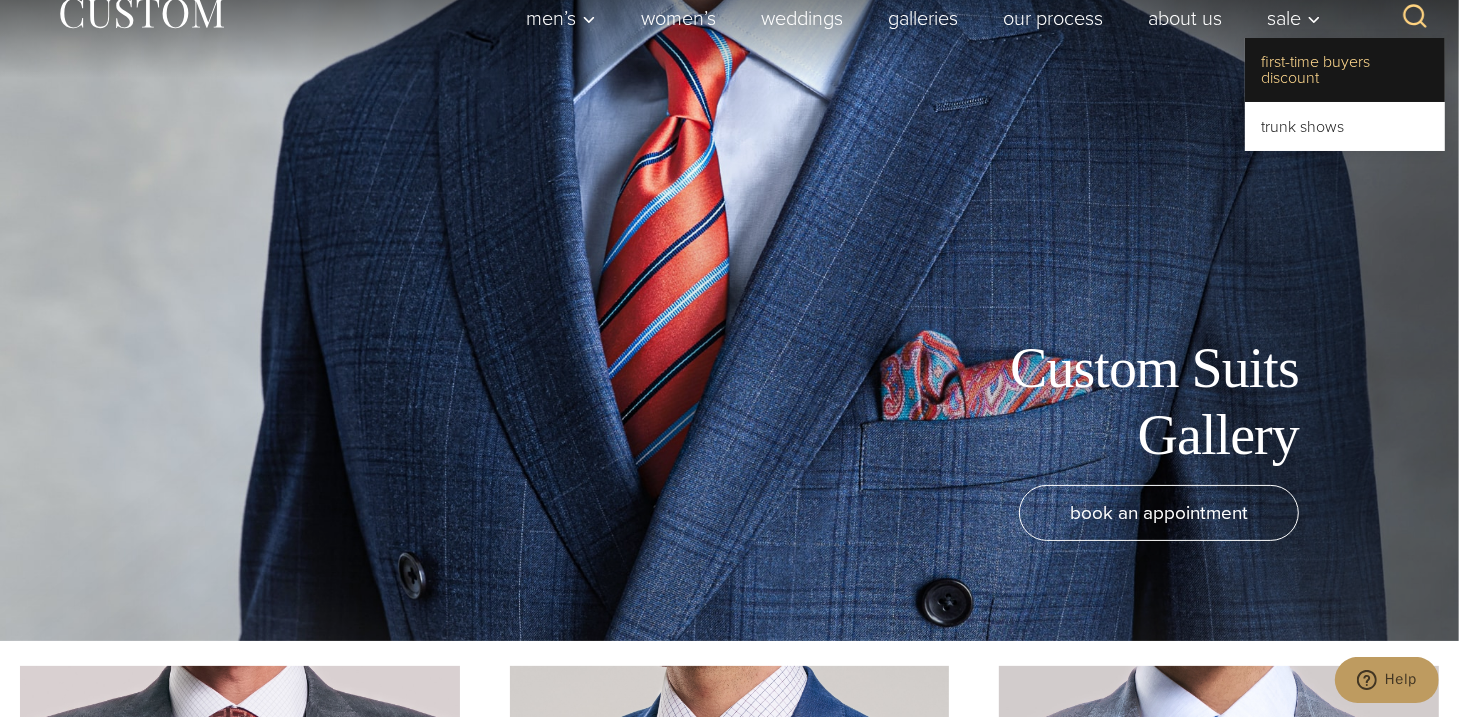 click on "First-Time Buyers Discount" at bounding box center [1345, 70] 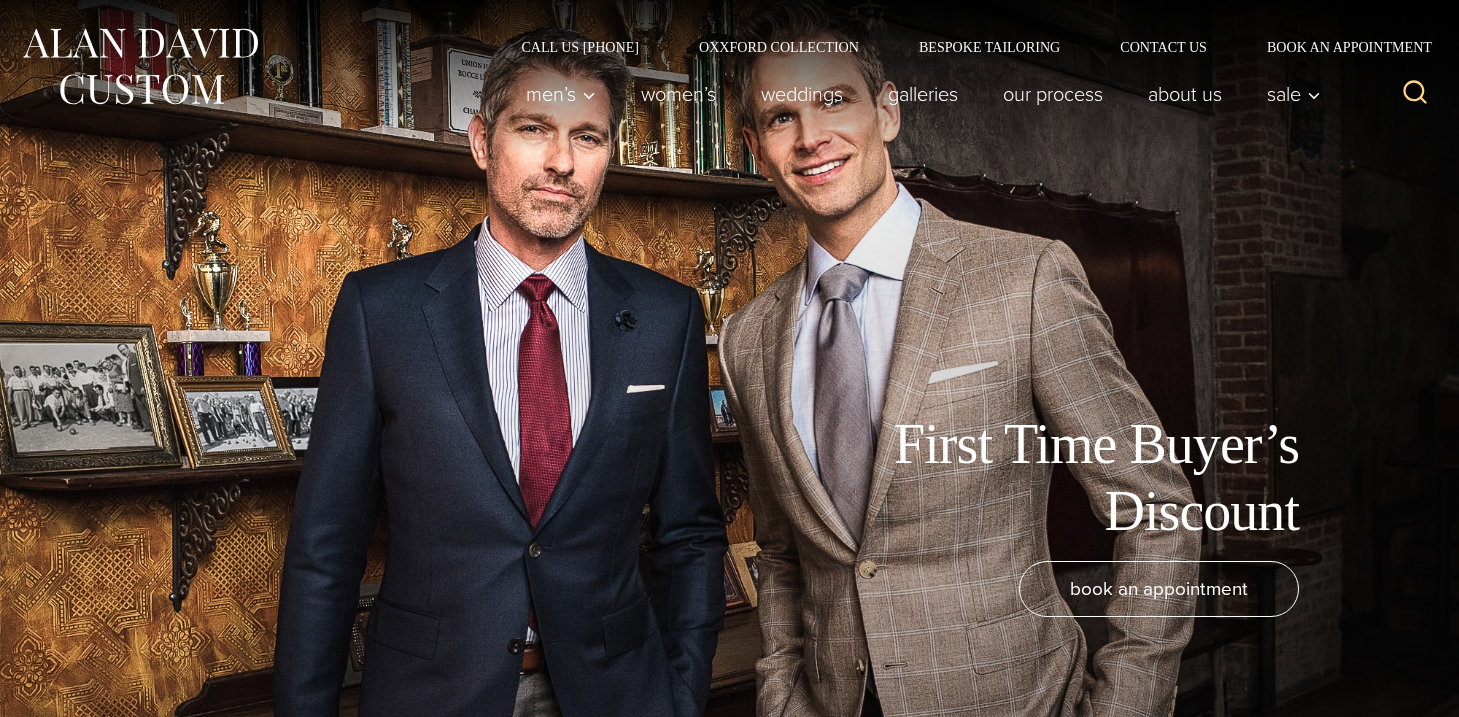 scroll, scrollTop: 0, scrollLeft: 0, axis: both 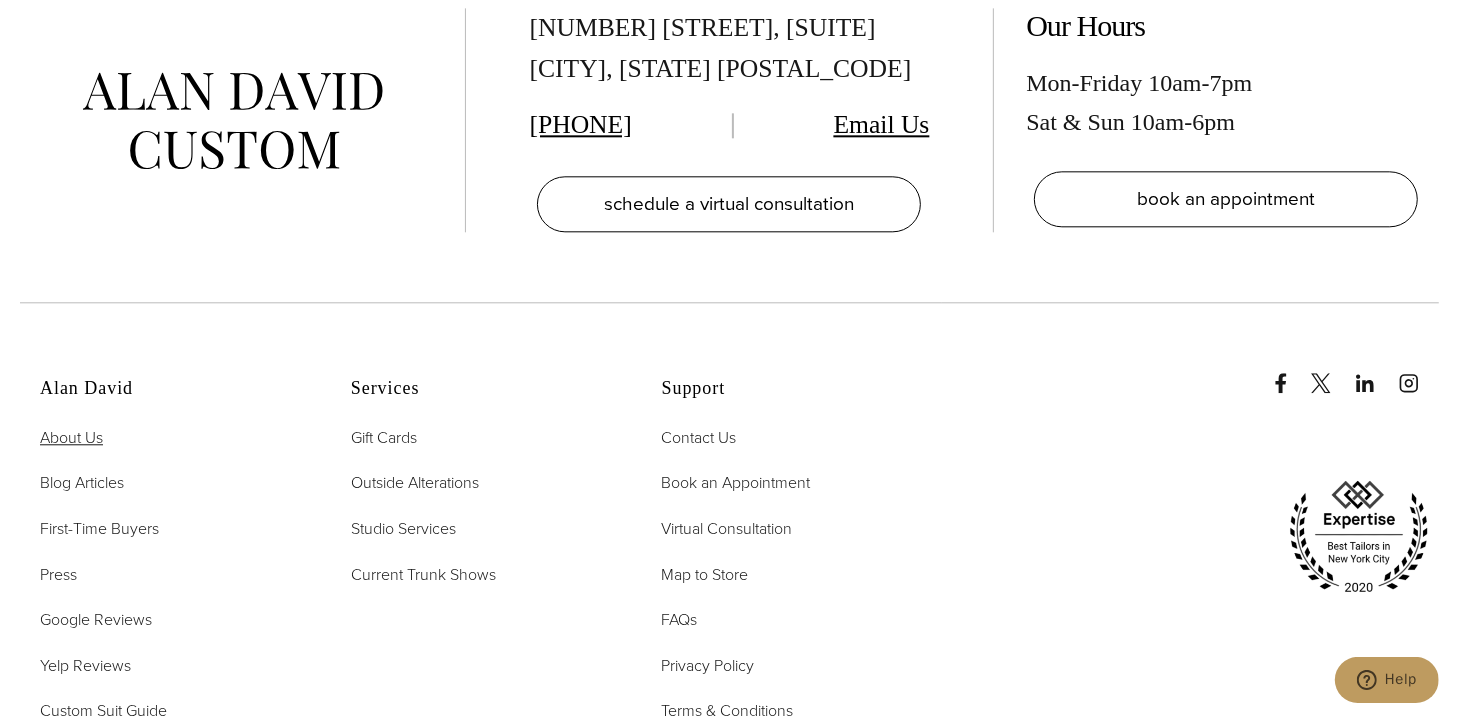 click on "About Us" at bounding box center (71, 437) 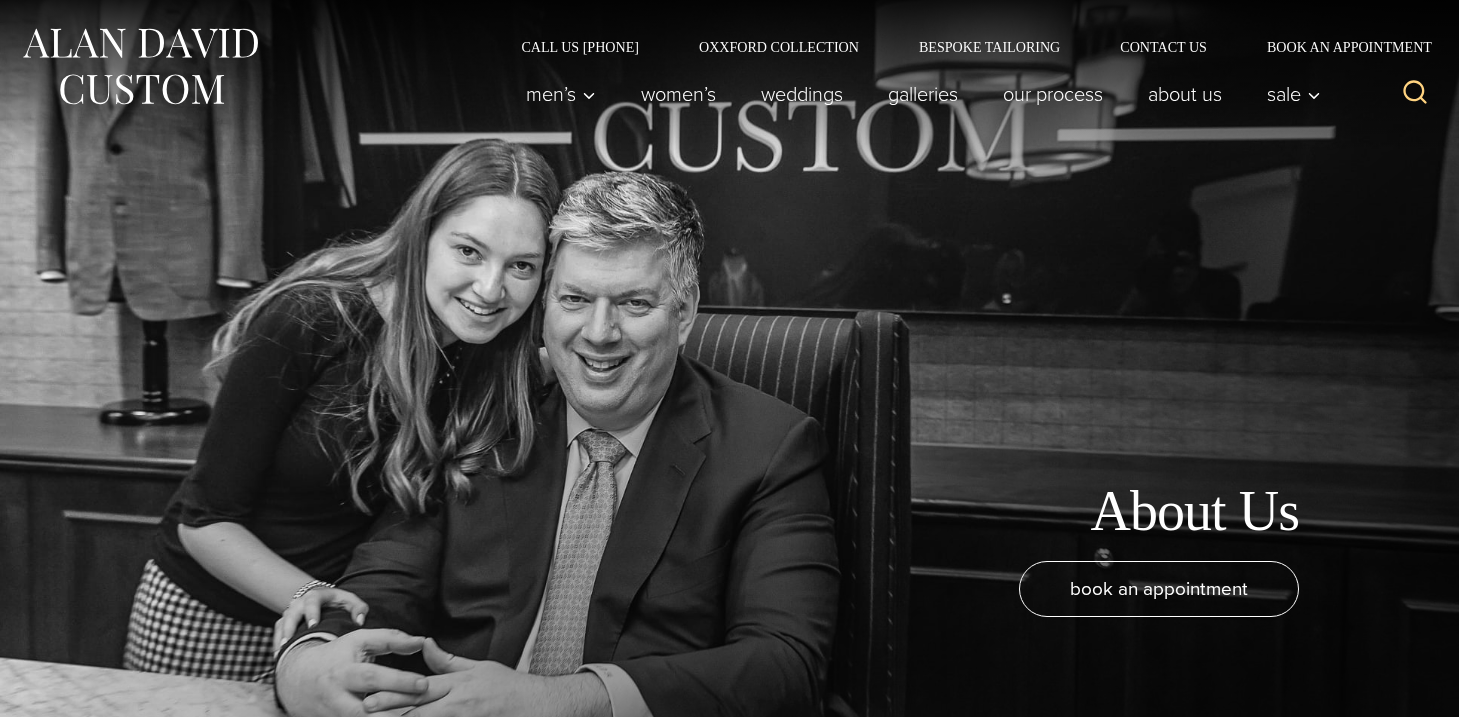 scroll, scrollTop: 0, scrollLeft: 0, axis: both 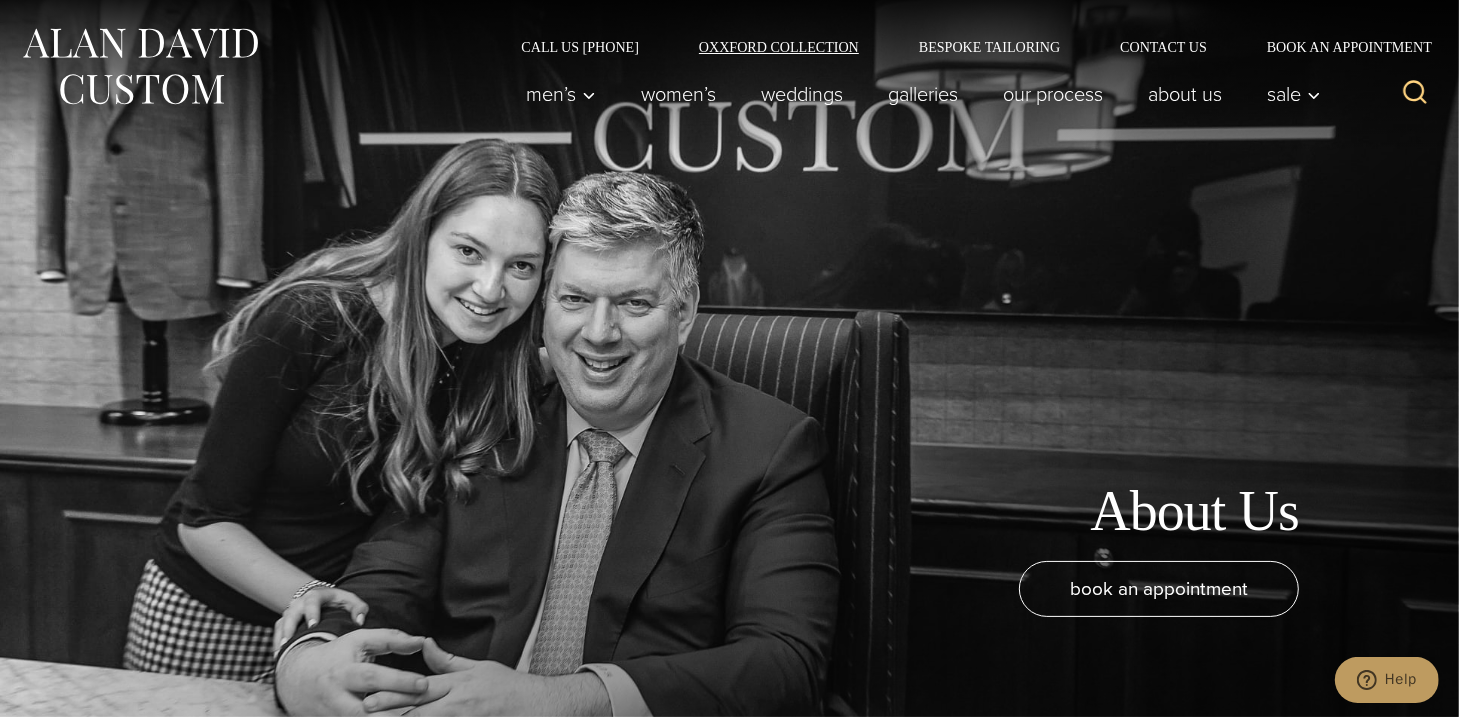 click on "Oxxford Collection" at bounding box center (779, 47) 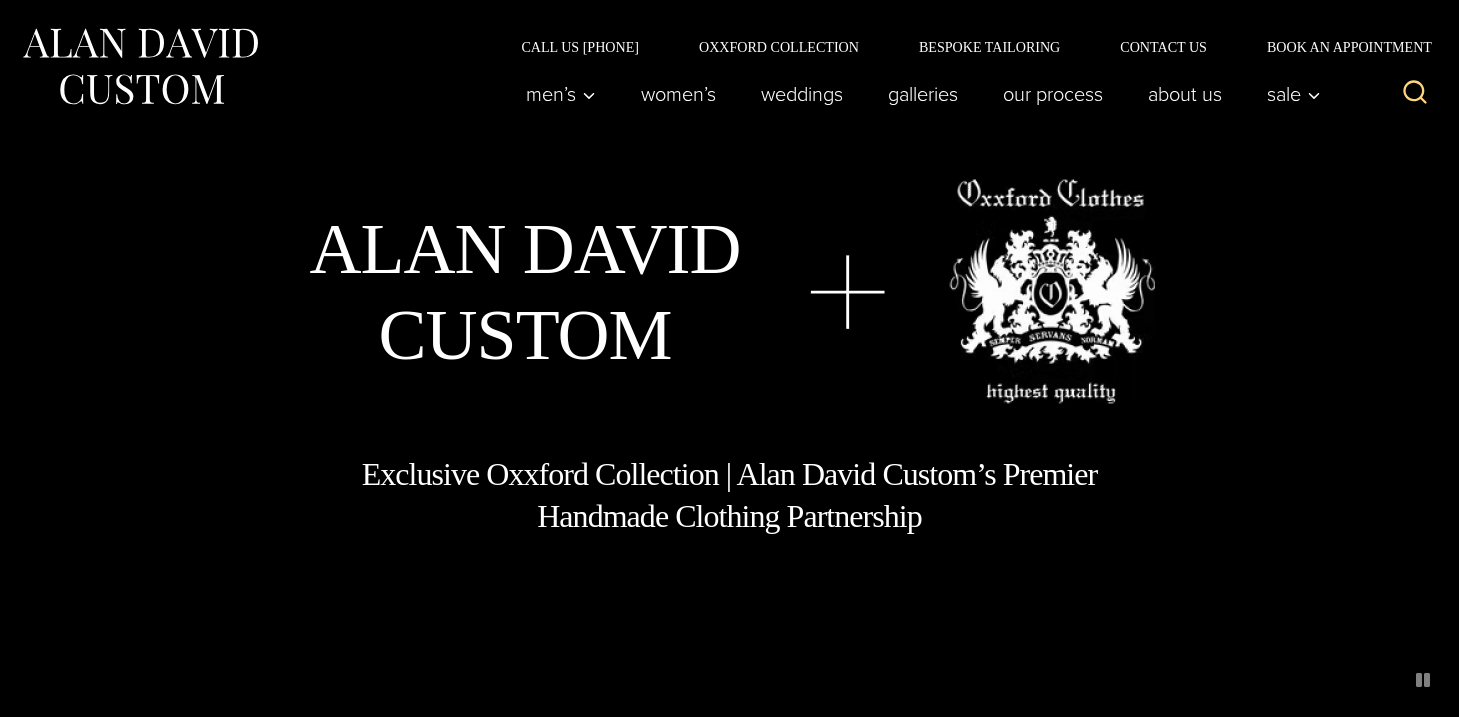 scroll, scrollTop: 0, scrollLeft: 0, axis: both 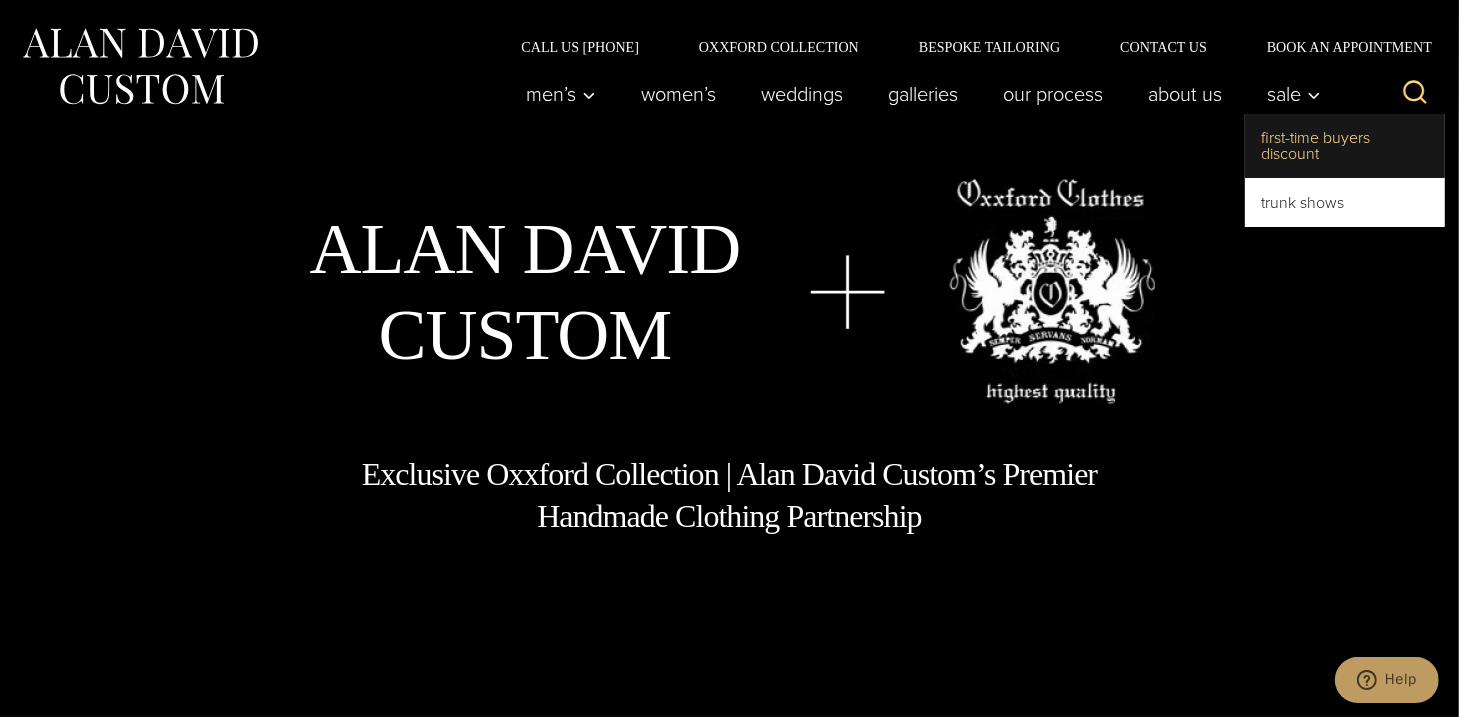 click on "First-Time Buyers Discount" at bounding box center [1345, 146] 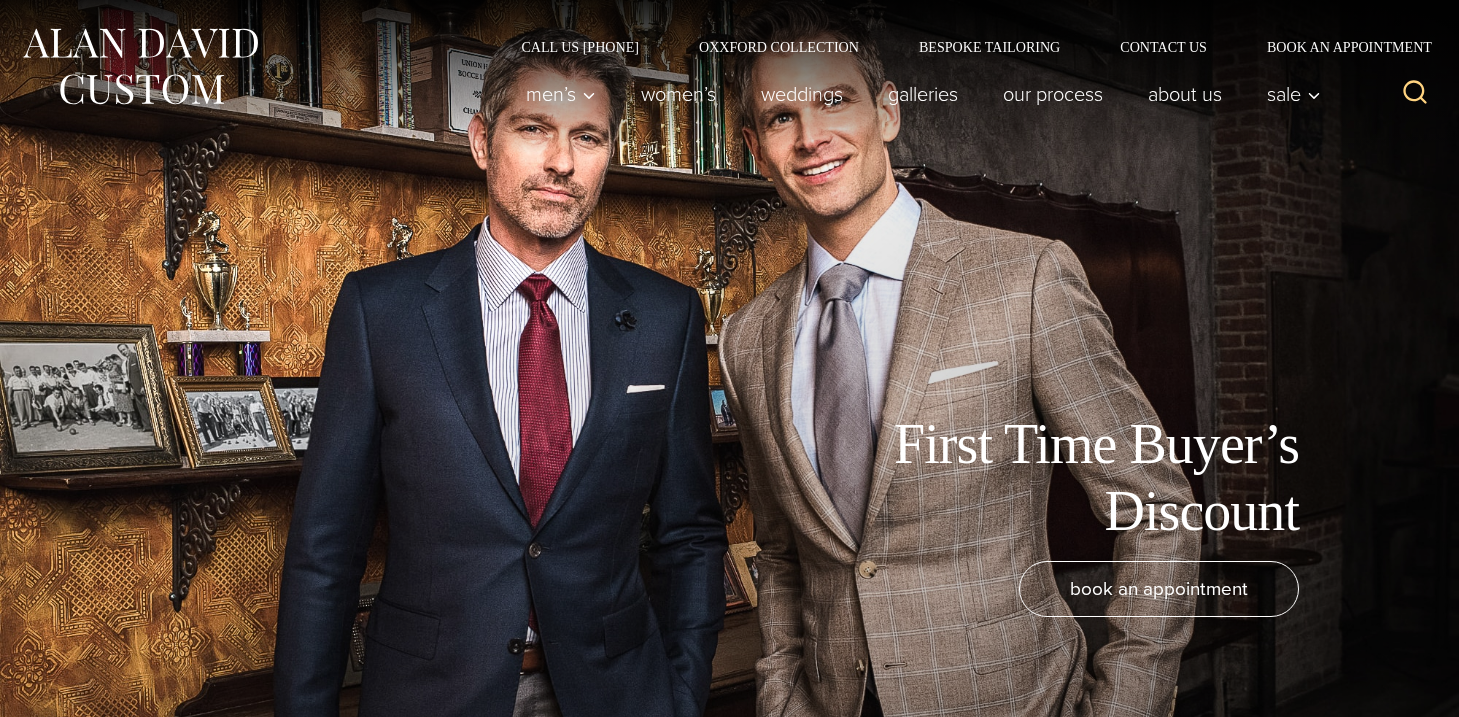 scroll, scrollTop: 0, scrollLeft: 0, axis: both 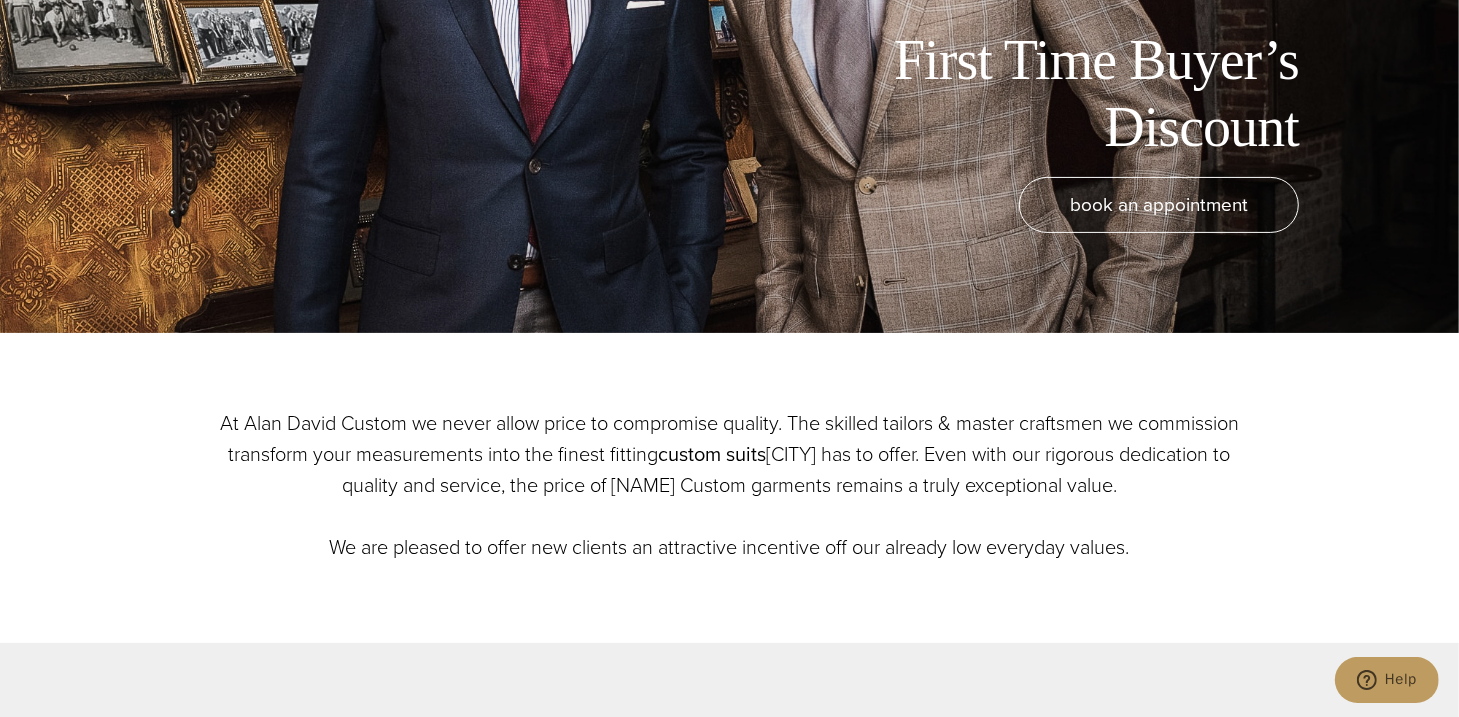 click on "custom suits" at bounding box center (713, 454) 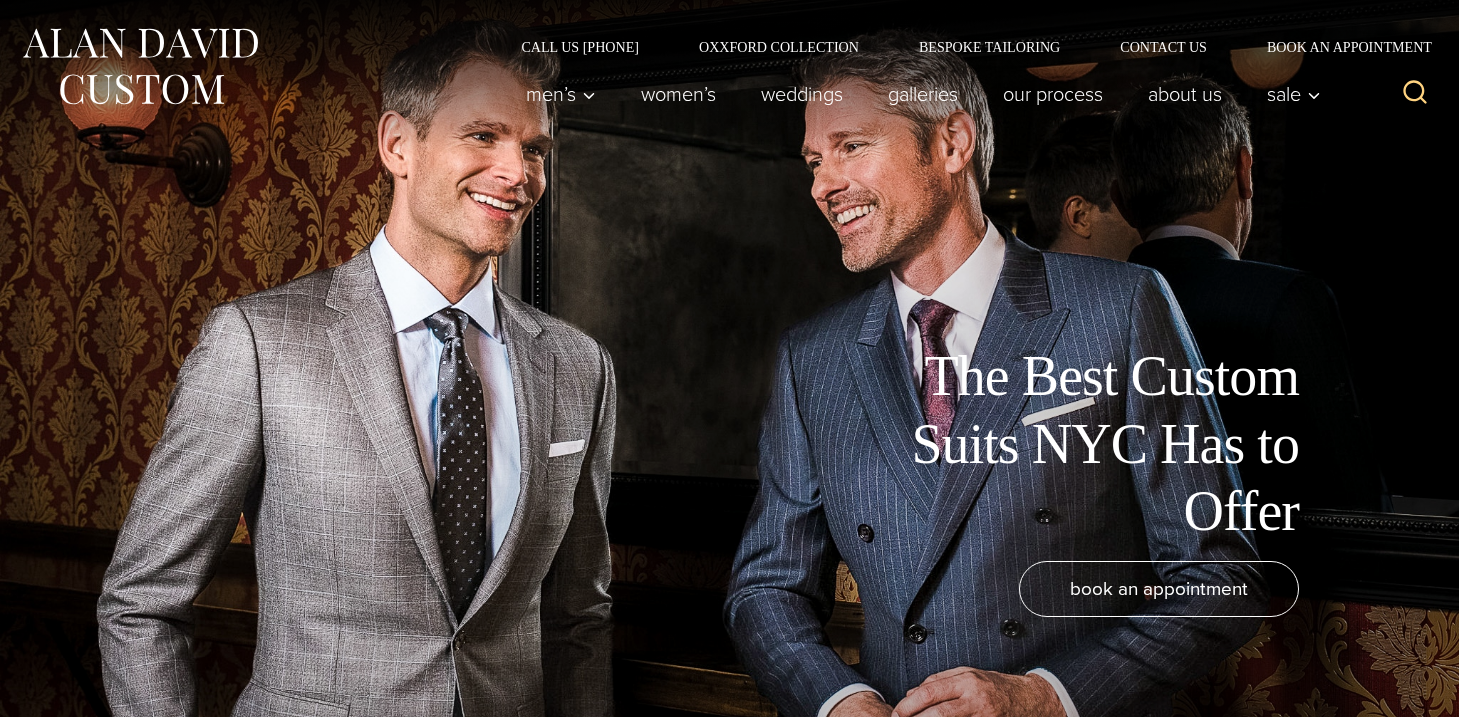 scroll, scrollTop: 0, scrollLeft: 0, axis: both 